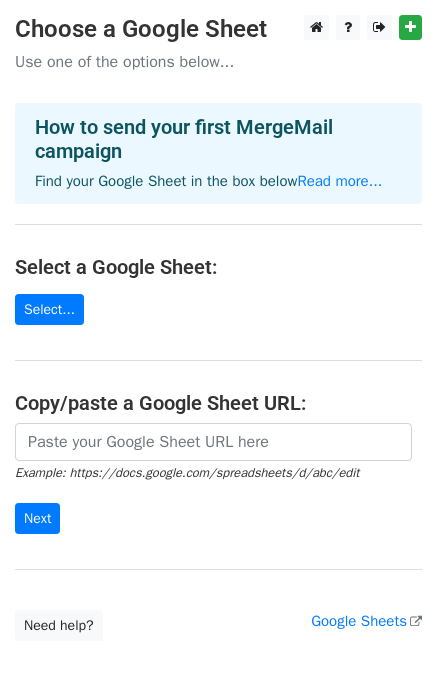 scroll, scrollTop: 0, scrollLeft: 0, axis: both 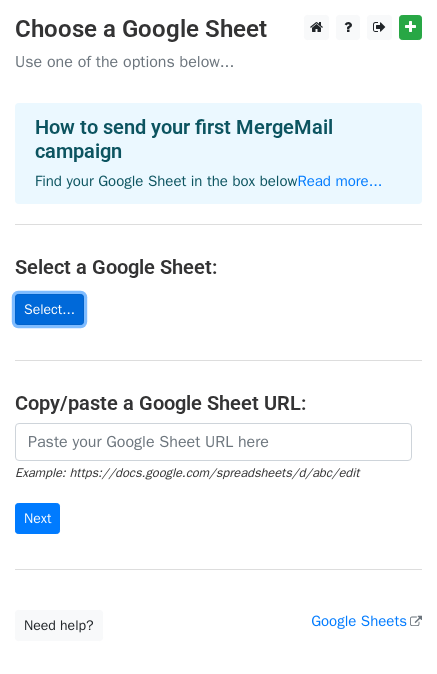 click on "Select..." at bounding box center [49, 309] 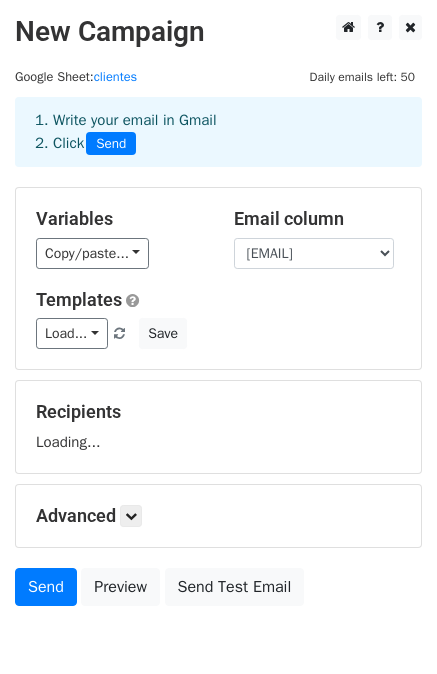 scroll, scrollTop: 0, scrollLeft: 0, axis: both 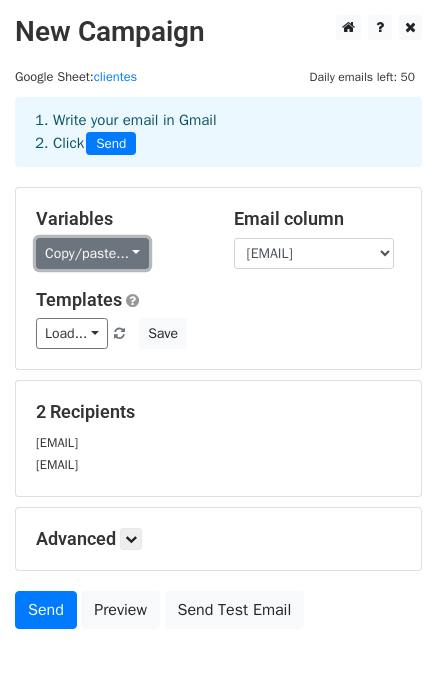 click on "Copy/paste..." at bounding box center (92, 253) 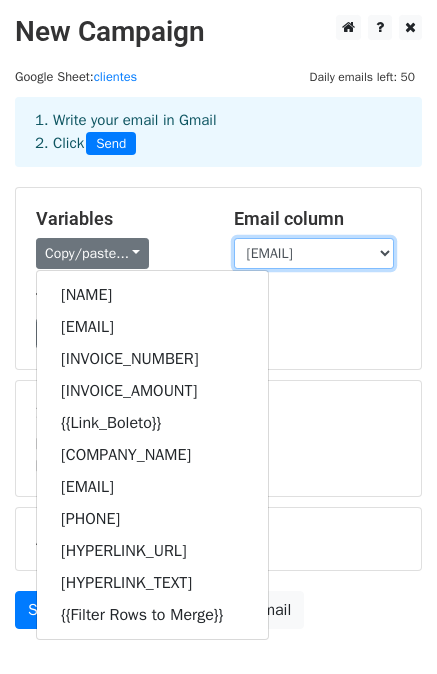 click on "[NAME]
[EMAIL]
[INVOICE_NUMBER]
[INVOICE_AMOUNT]
[PAYMENT_LINK]
[COMPANY_NAME]
[EMAIL]
[PHONE]
[HYPERLINK_URL]
[HYPERLINK_TEXT]
[FILTER_ROWS_TO_MERGE]" at bounding box center (314, 253) 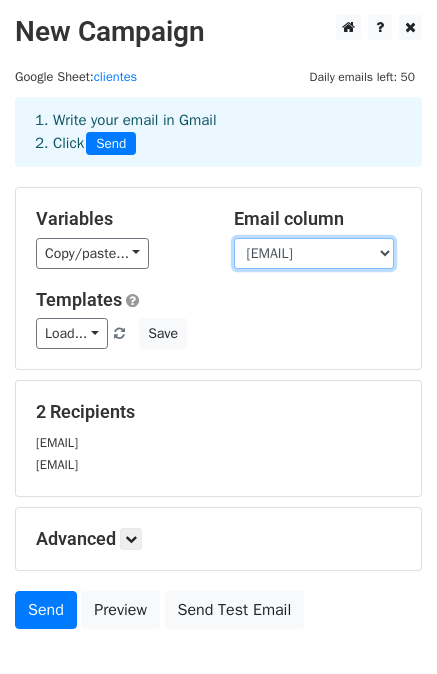 click on "[NAME]
[EMAIL]
[INVOICE_NUMBER]
[INVOICE_AMOUNT]
[PAYMENT_LINK]
[COMPANY_NAME]
[EMAIL]
[PHONE]
[HYPERLINK_URL]
[HYPERLINK_TEXT]
[FILTER_ROWS_TO_MERGE]" at bounding box center [314, 253] 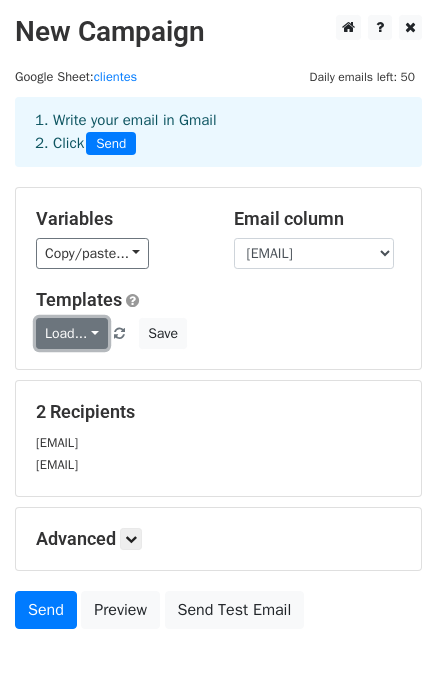 click on "Load..." at bounding box center [72, 333] 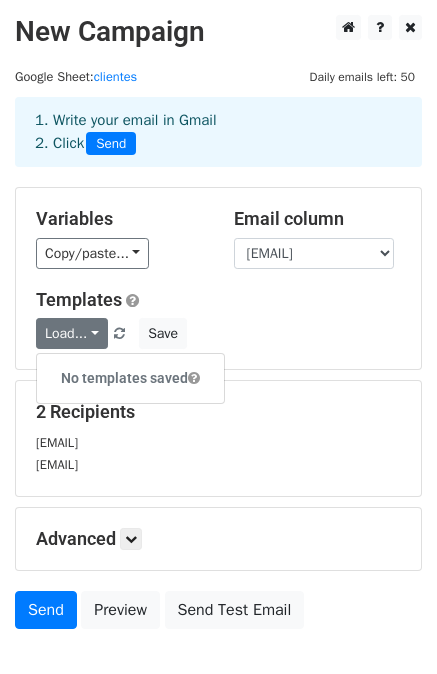 click on "Variables
Copy/paste...
[NAME]
[EMAIL]
[INVOICE_NUMBER]
[INVOICE_AMOUNT]
[PAYMENT_LINK]
[COMPANY_NAME]
[EMAIL]
[PHONE]
[HYPERLINK_URL]
[HYPERLINK_TEXT]
[FILTER_ROWS_TO_MERGE]
Email column
[NAME]
[EMAIL]
[INVOICE_NUMBER]
[INVOICE_AMOUNT]
[PAYMENT_LINK]
[COMPANY_NAME]
[EMAIL]
[PHONE]
[HYPERLINK_URL]
[HYPERLINK_TEXT]
[FILTER_ROWS_TO_MERGE]
Templates
Load...
No templates saved
Save" at bounding box center (218, 278) 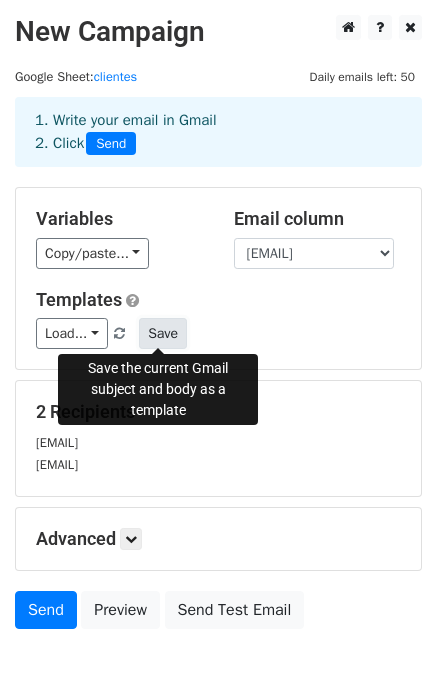 click on "Save" at bounding box center (163, 333) 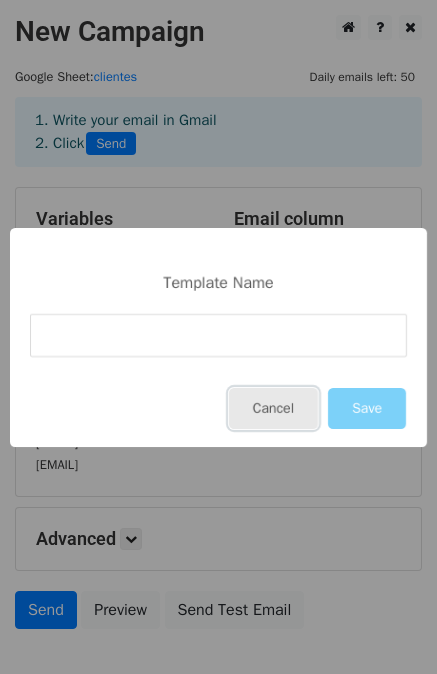 click on "Cancel" at bounding box center (273, 408) 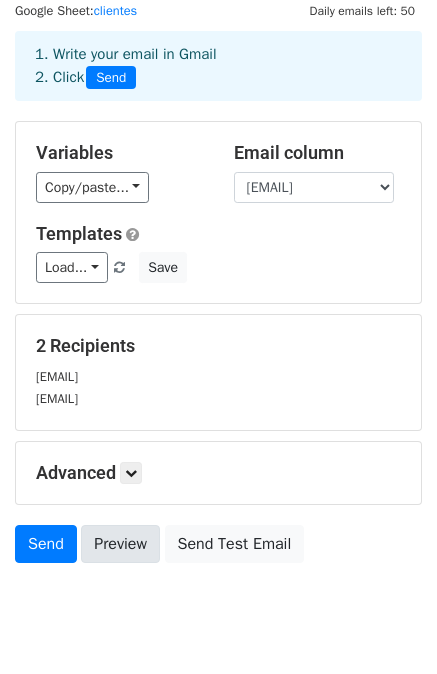 scroll, scrollTop: 122, scrollLeft: 0, axis: vertical 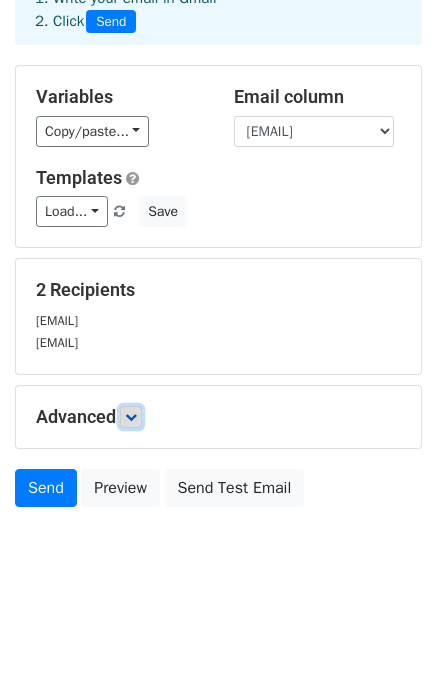 click at bounding box center [131, 417] 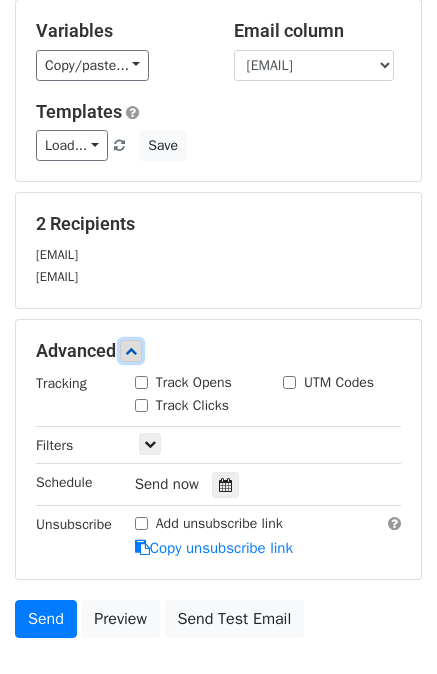 scroll, scrollTop: 222, scrollLeft: 0, axis: vertical 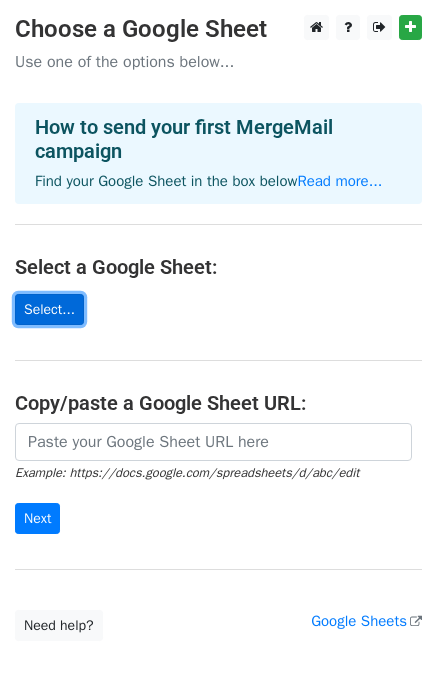 click on "Select..." at bounding box center (49, 309) 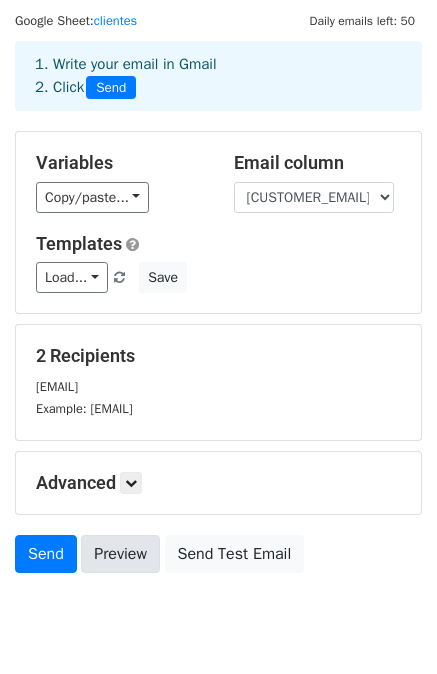 scroll, scrollTop: 0, scrollLeft: 0, axis: both 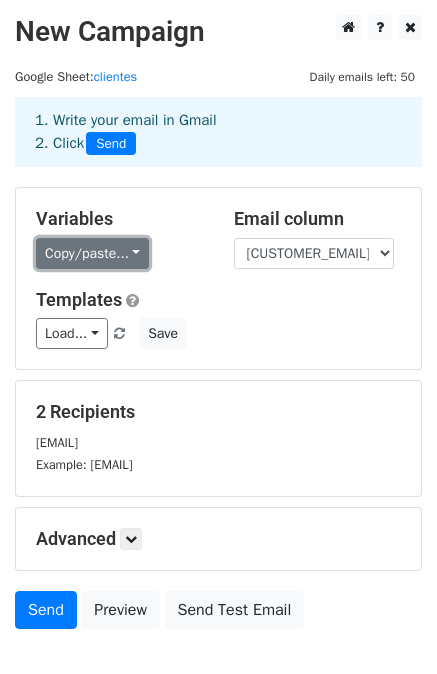 click on "Copy/paste..." at bounding box center [92, 253] 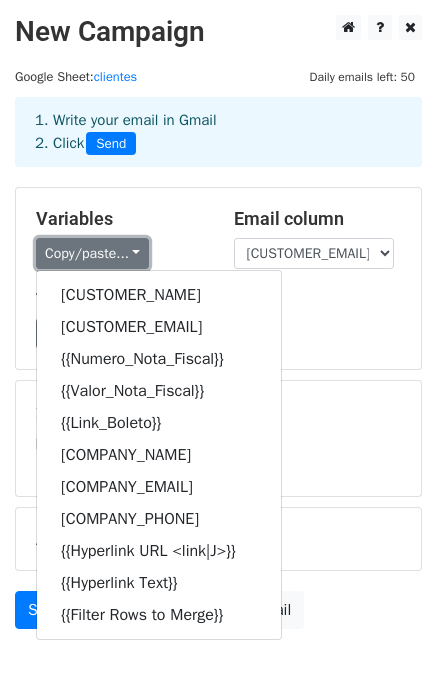 click on "Copy/paste..." at bounding box center [92, 253] 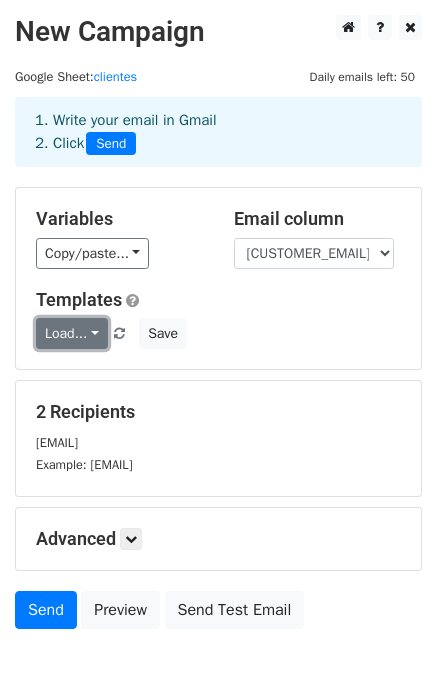 click on "Load..." at bounding box center (72, 333) 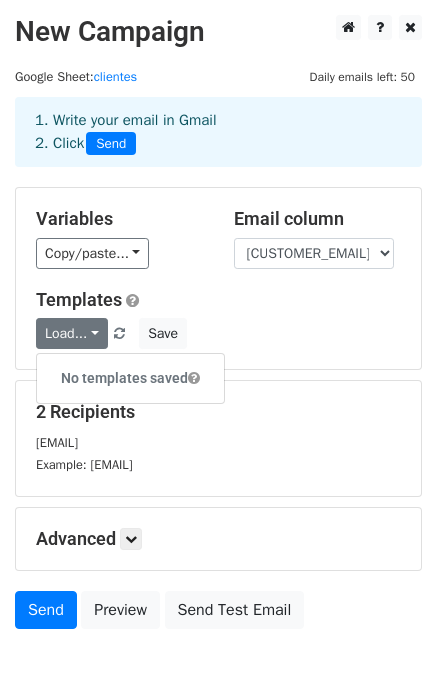 click on "No templates saved" at bounding box center (130, 378) 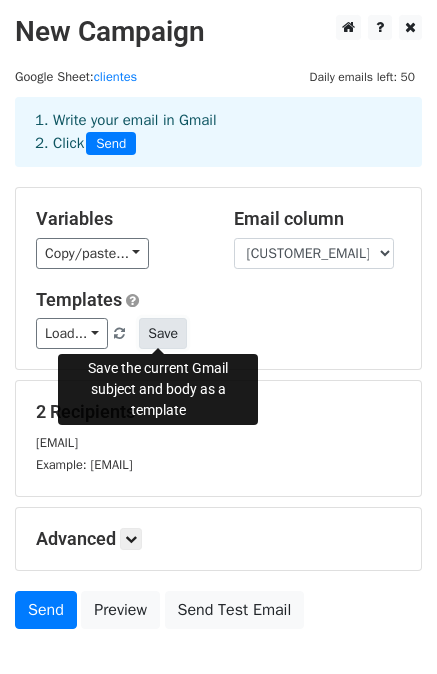 click on "Save" at bounding box center (163, 333) 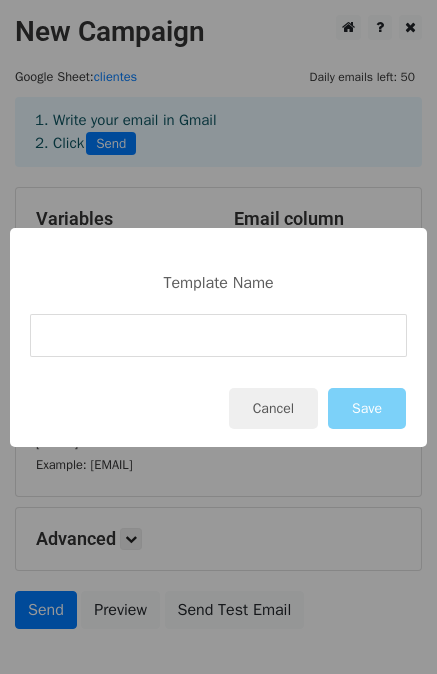 click on "Template Name
Cancel
Save" at bounding box center [218, 337] 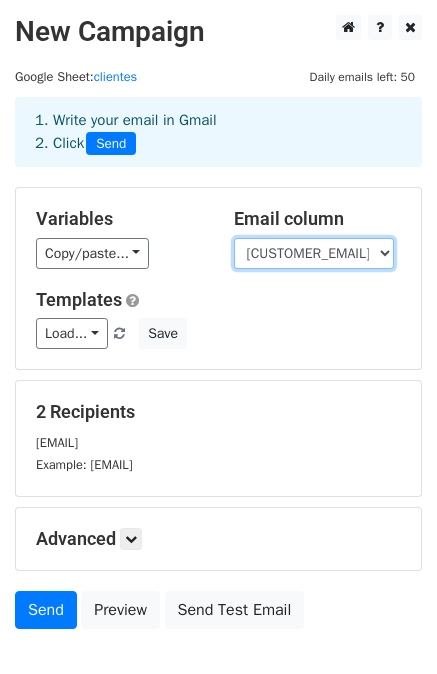 click on "Nome_Cliente
Email_Cliente
Numero_Nota_Fiscal
Valor_Nota_Fiscal
Link_Boleto
Nome_Empresa
Email_Empresa
Telefone_Empresa
Hyperlink URL <link|J>
Hyperlink Text
Filter Rows to Merge" at bounding box center (314, 253) 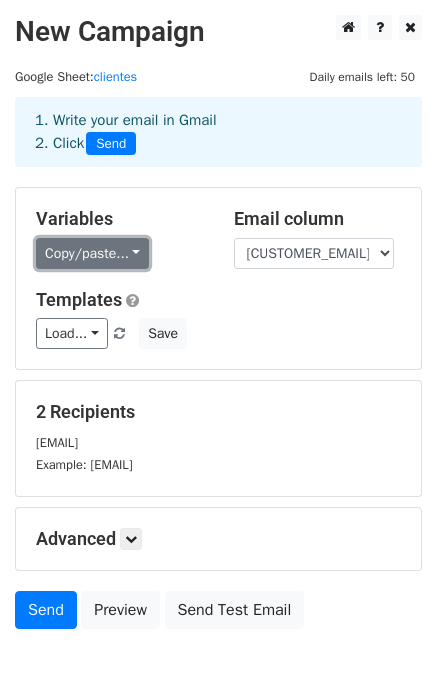 click on "Copy/paste..." at bounding box center (92, 253) 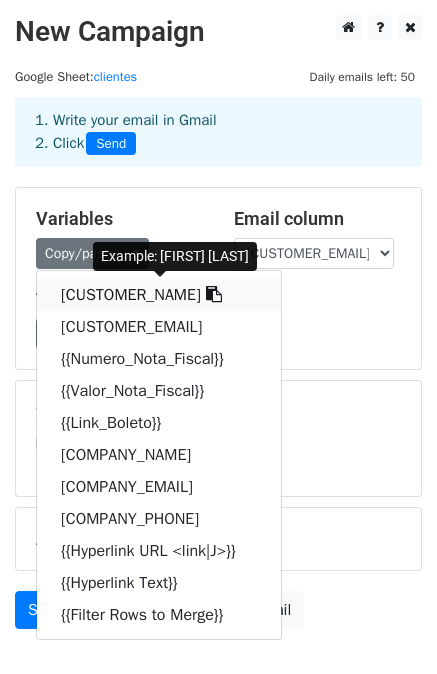 click on "[NAME]" at bounding box center [159, 295] 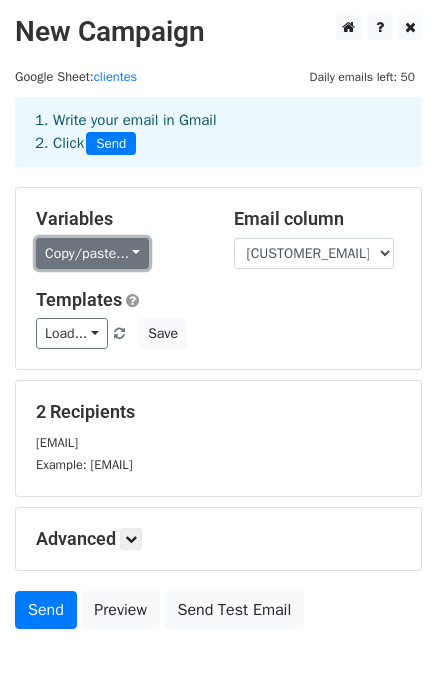 click on "Copy/paste..." at bounding box center (92, 253) 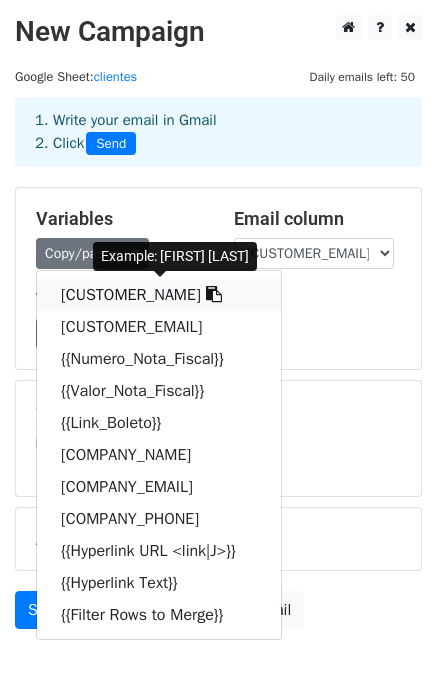 click at bounding box center [214, 294] 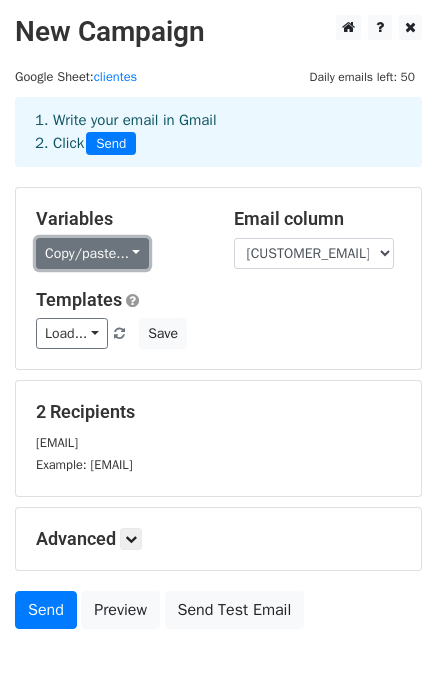click on "Copy/paste..." at bounding box center (92, 253) 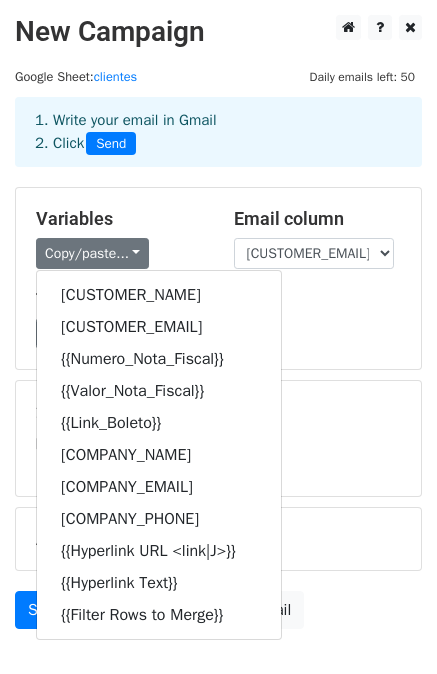click on "Load...
No templates saved
Save" at bounding box center (218, 333) 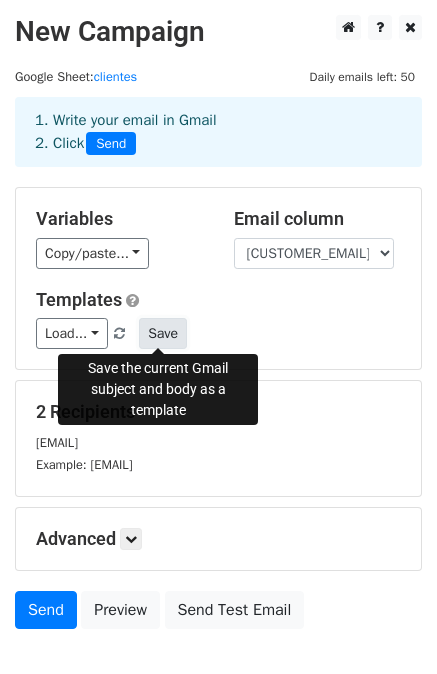 click on "Save" at bounding box center [163, 333] 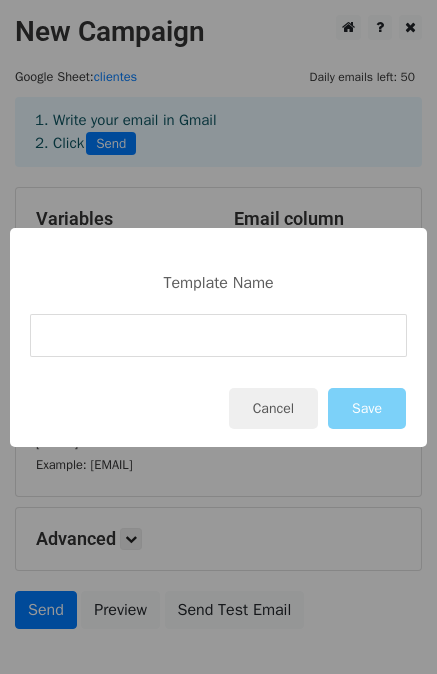 click on "Template Name
Cancel
Save" at bounding box center (218, 337) 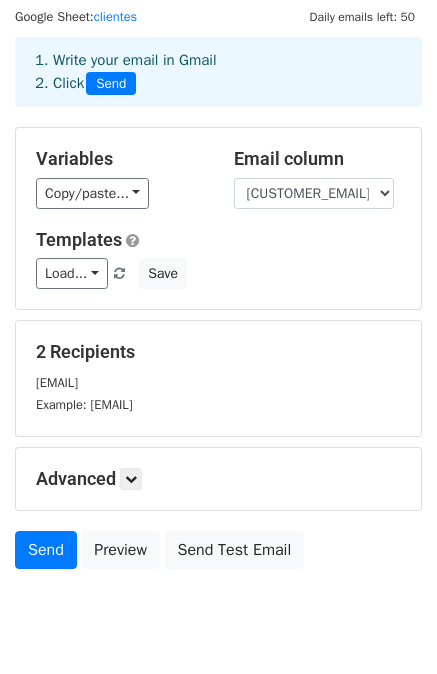 scroll, scrollTop: 122, scrollLeft: 0, axis: vertical 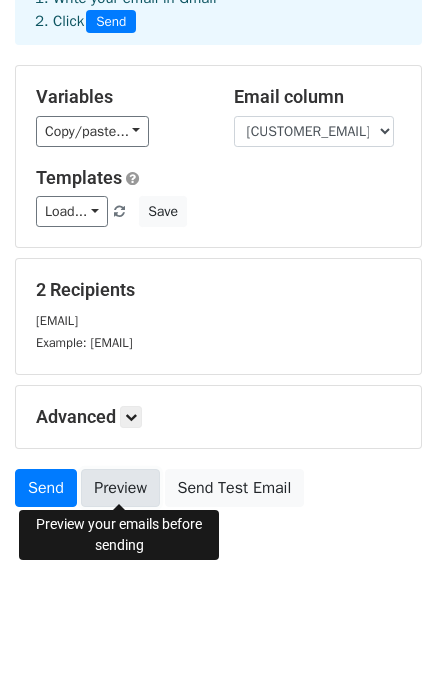 click on "Preview" at bounding box center (120, 488) 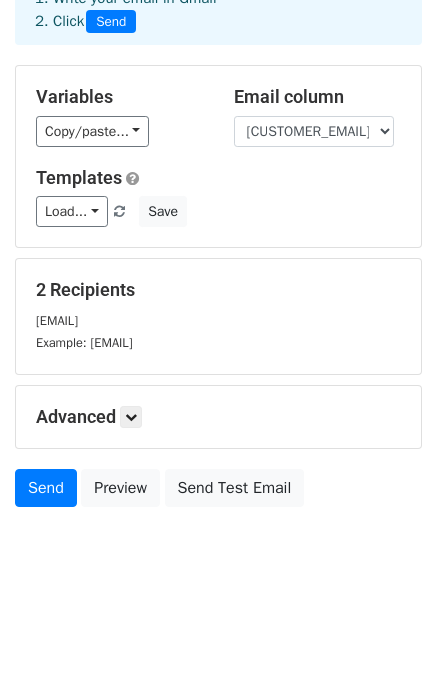 click on "[EMAIL]" at bounding box center [57, 321] 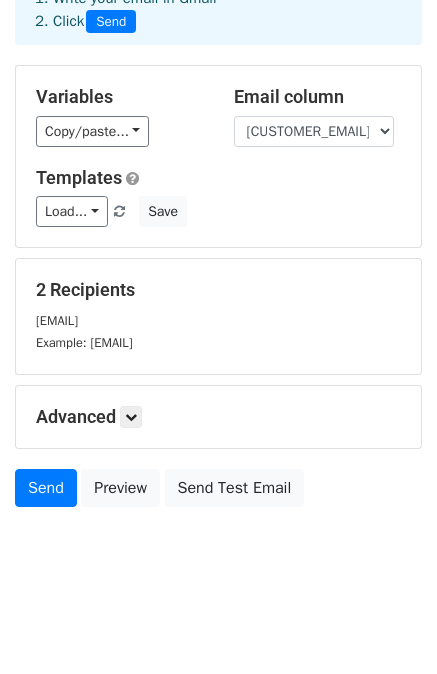click on "2 Recipients" at bounding box center [218, 290] 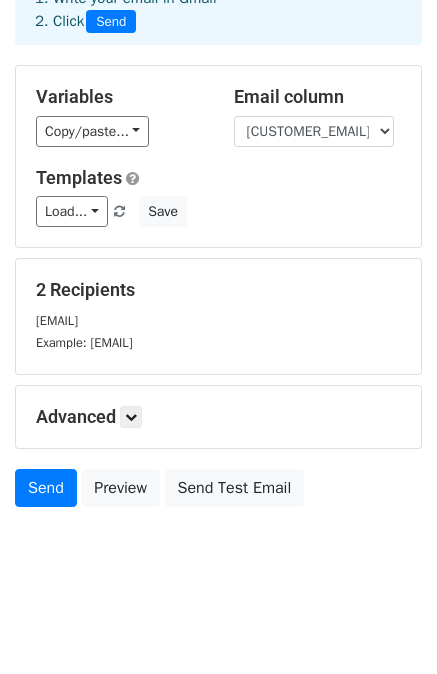 scroll, scrollTop: 0, scrollLeft: 0, axis: both 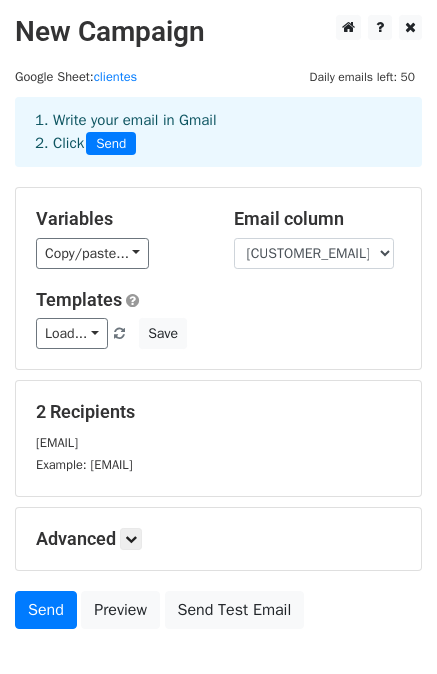 click on "Send" at bounding box center [111, 144] 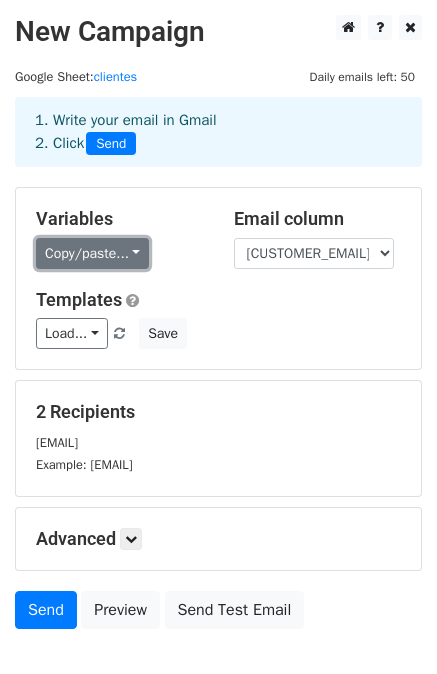 click on "Copy/paste..." at bounding box center [92, 253] 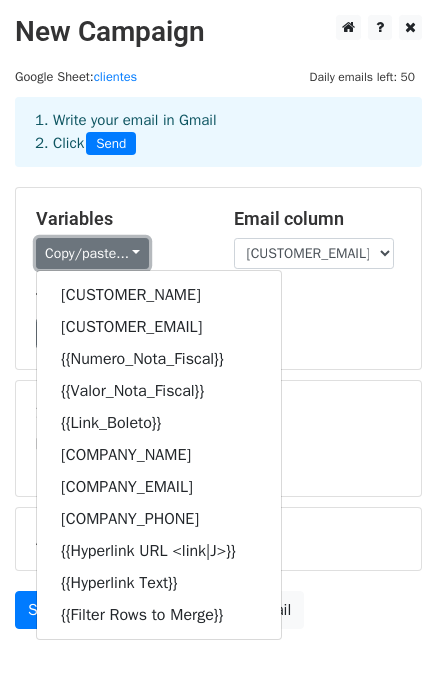 click on "Copy/paste..." at bounding box center [92, 253] 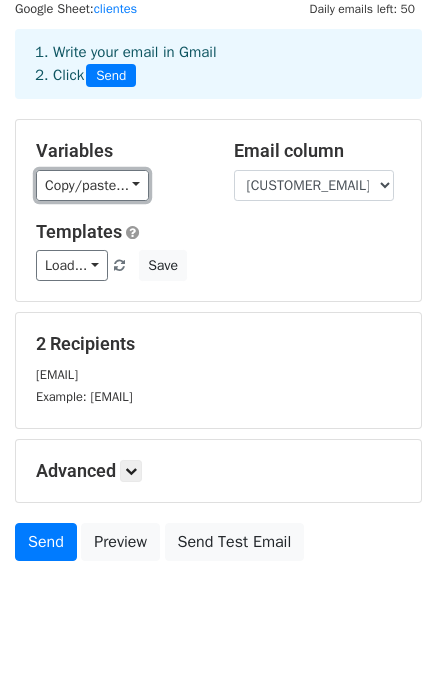 scroll, scrollTop: 122, scrollLeft: 0, axis: vertical 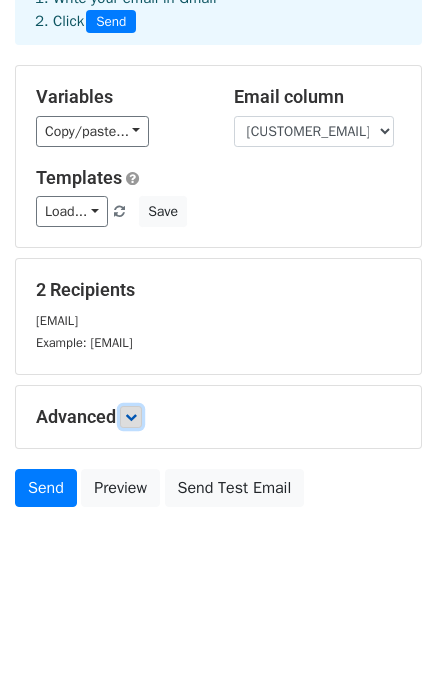 click at bounding box center [131, 417] 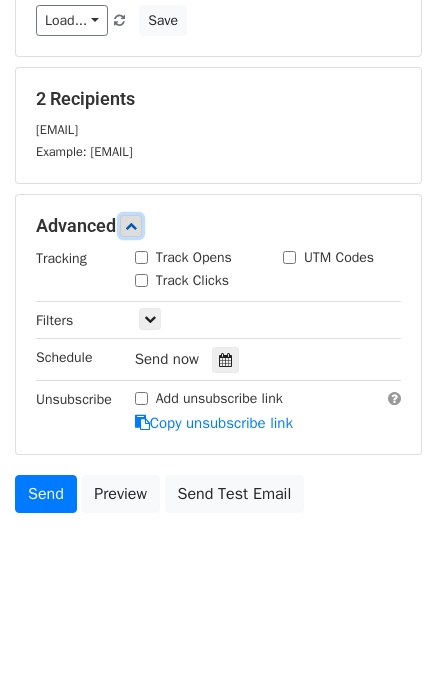 scroll, scrollTop: 316, scrollLeft: 0, axis: vertical 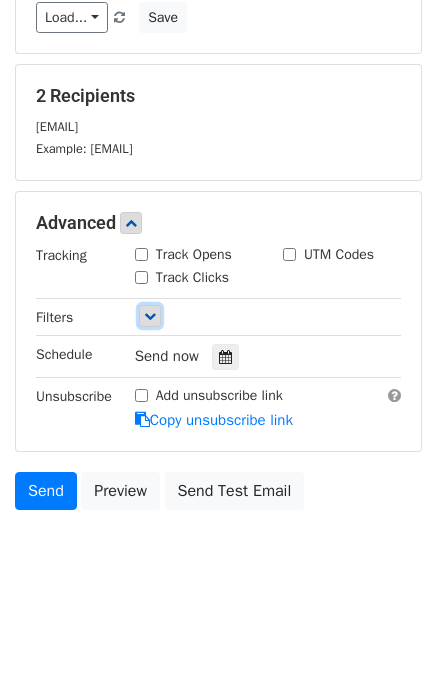 click at bounding box center (150, 316) 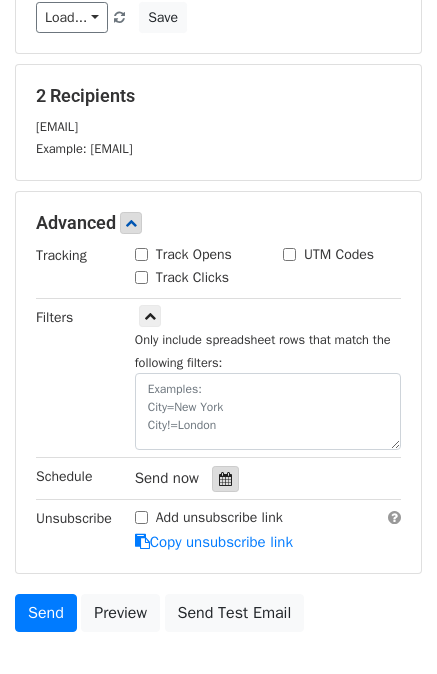 click at bounding box center [225, 479] 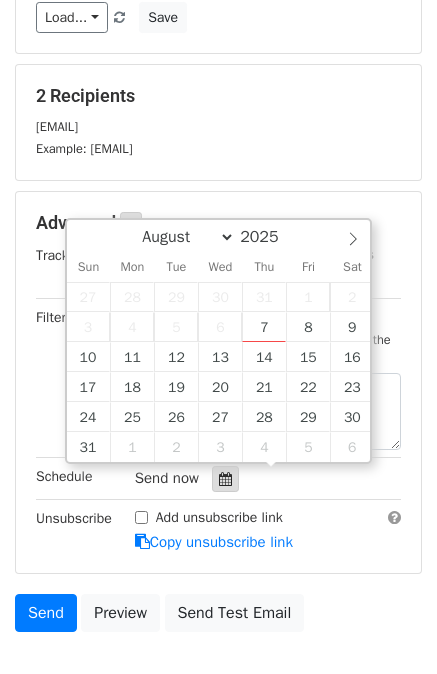 click at bounding box center (225, 479) 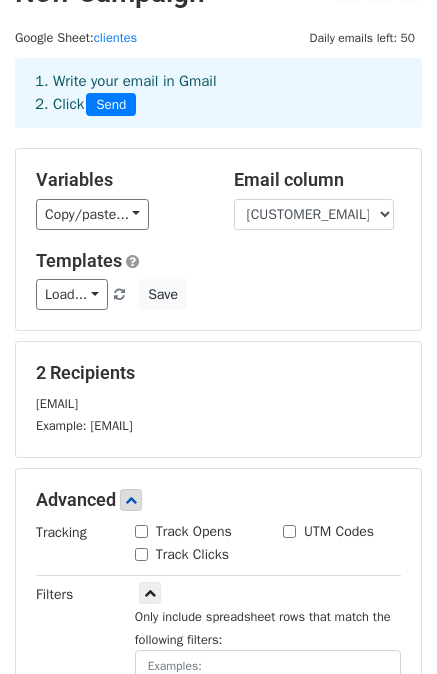scroll, scrollTop: 0, scrollLeft: 0, axis: both 